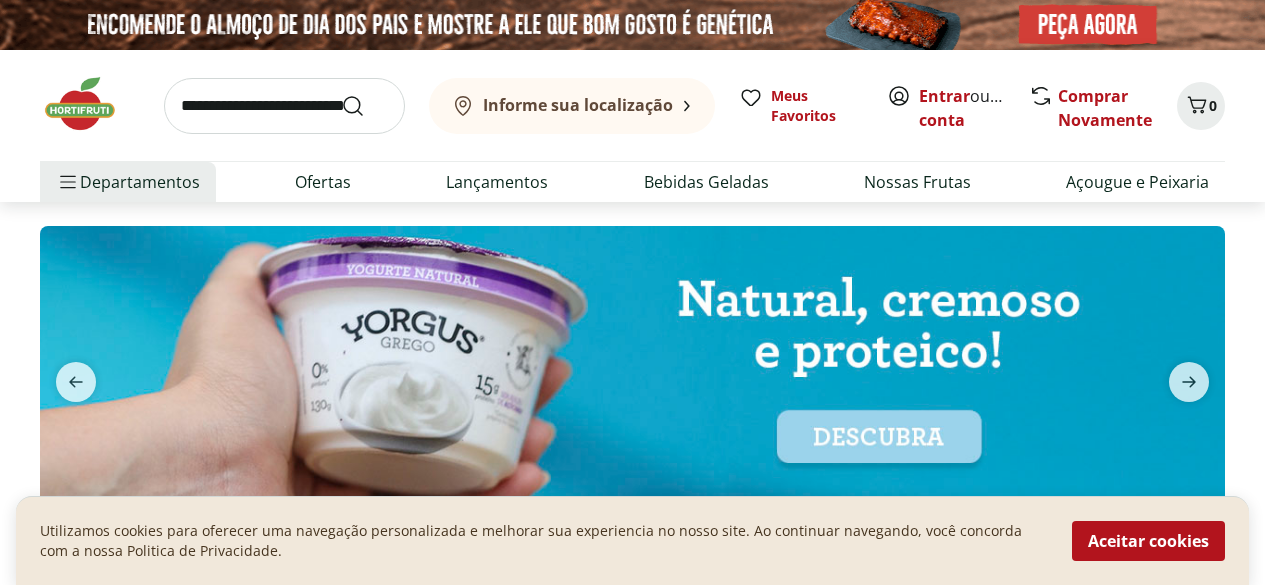scroll, scrollTop: 100, scrollLeft: 0, axis: vertical 